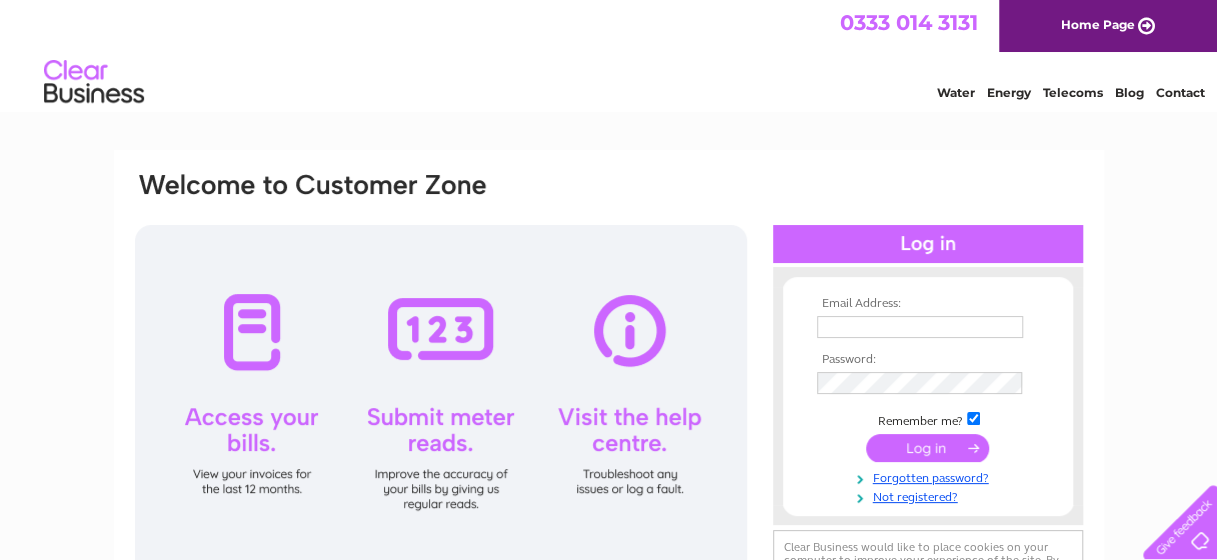 scroll, scrollTop: 0, scrollLeft: 0, axis: both 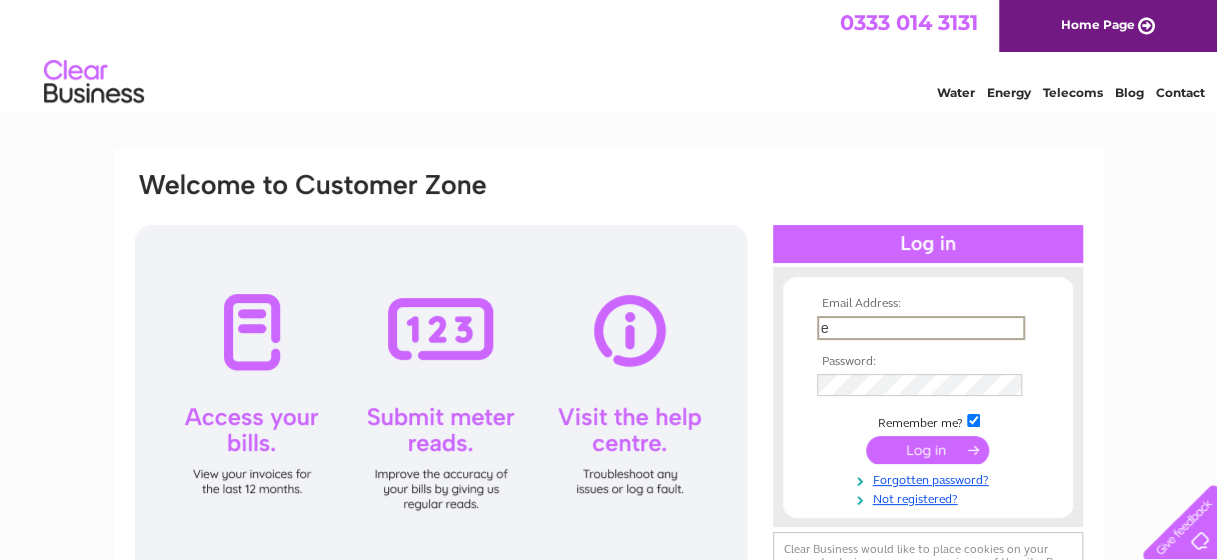 type on "[EMAIL]" 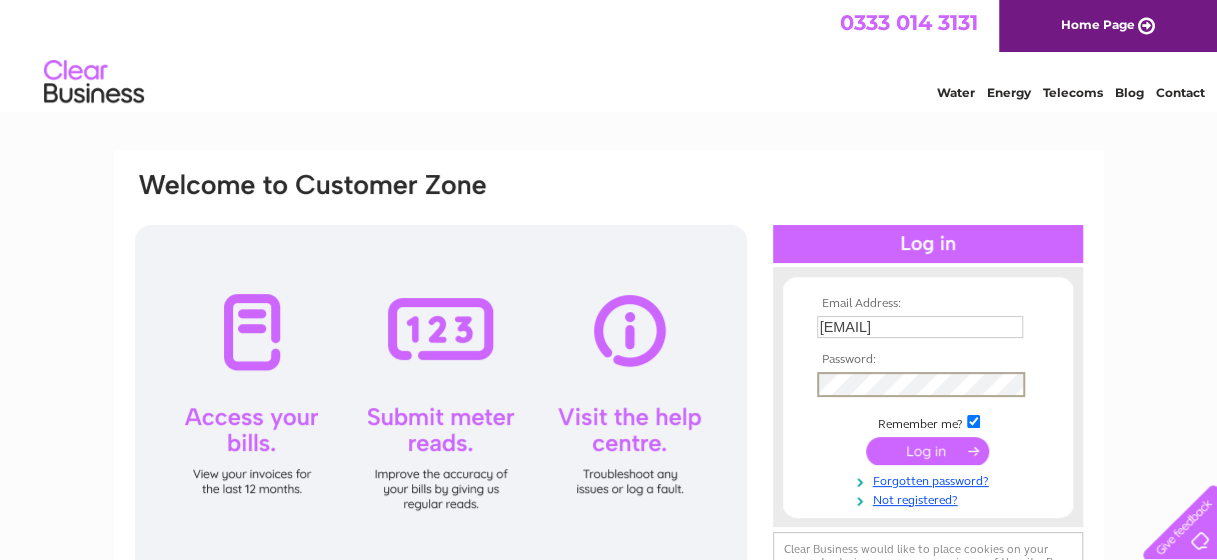 click at bounding box center (927, 451) 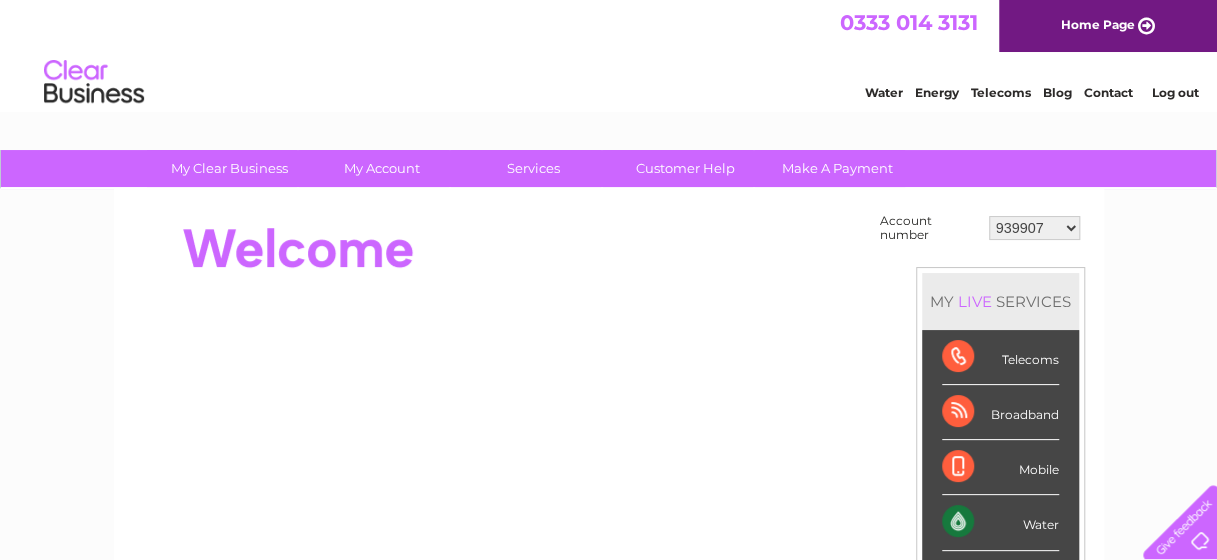 scroll, scrollTop: 0, scrollLeft: 0, axis: both 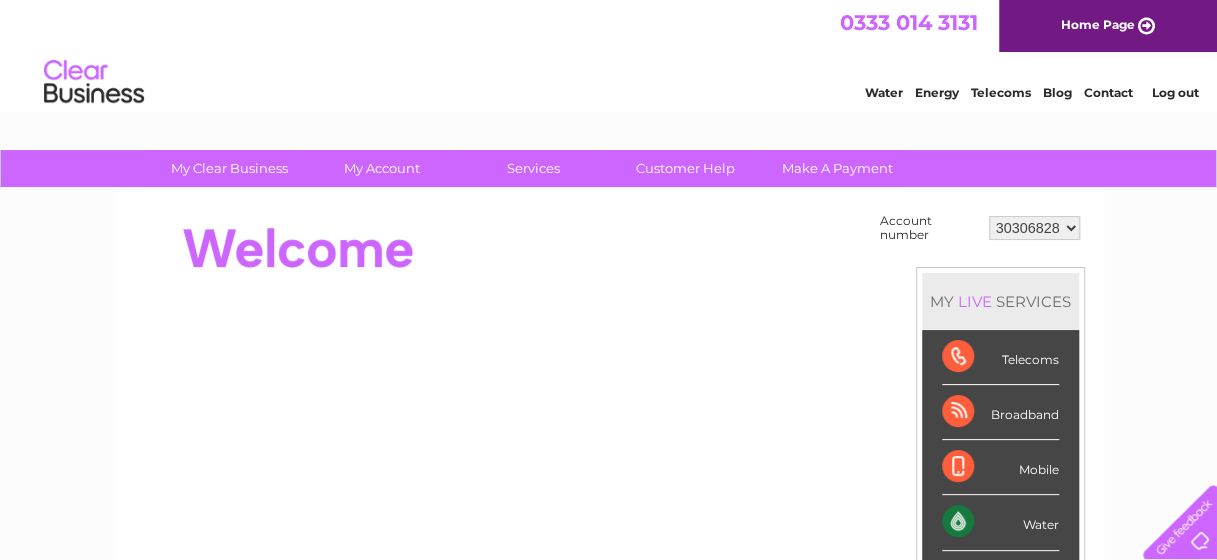 click on "939907
976406
30276649
30285037
30306828" at bounding box center (1034, 228) 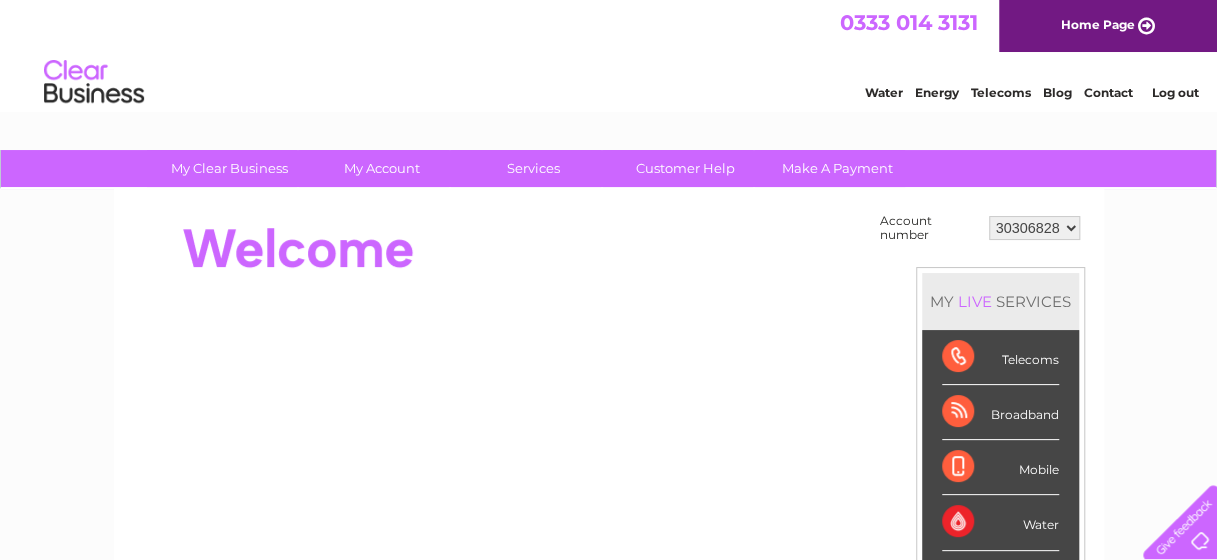 scroll, scrollTop: 0, scrollLeft: 0, axis: both 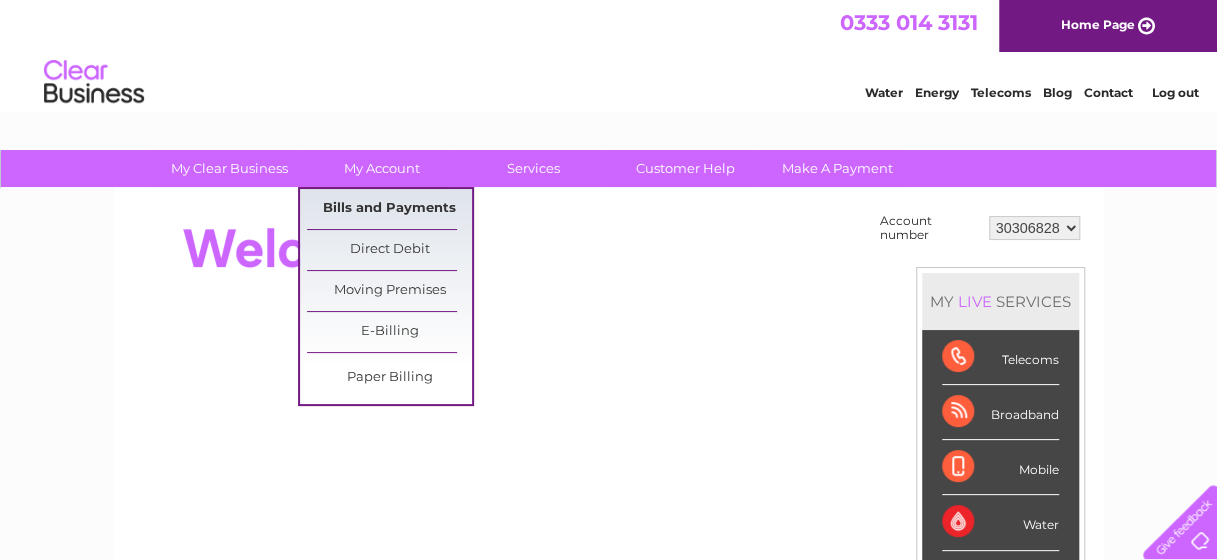click on "Bills and Payments" at bounding box center [389, 209] 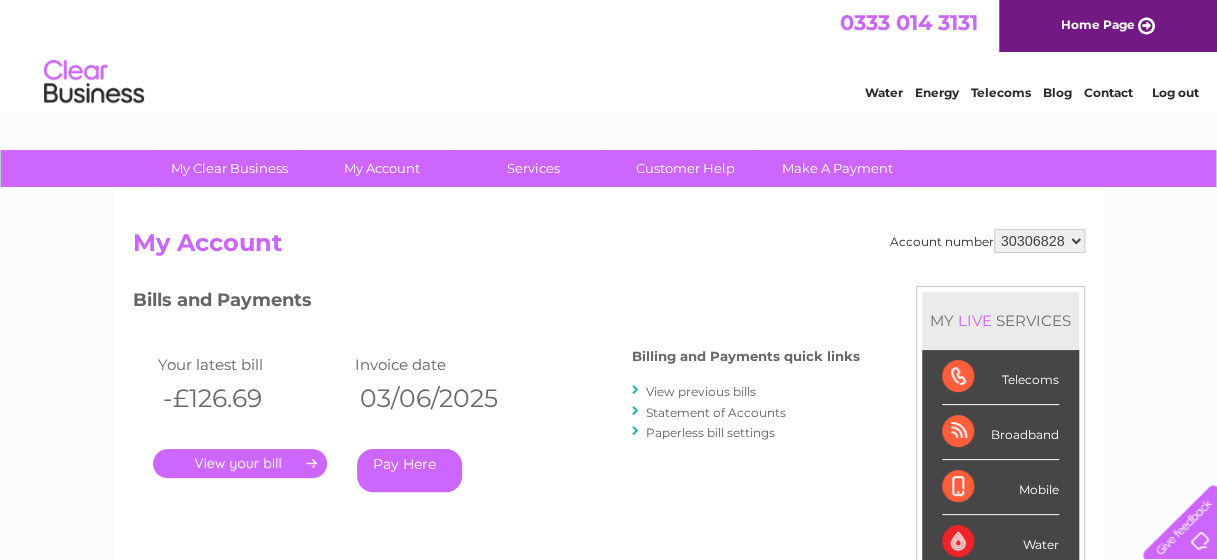 scroll, scrollTop: 0, scrollLeft: 0, axis: both 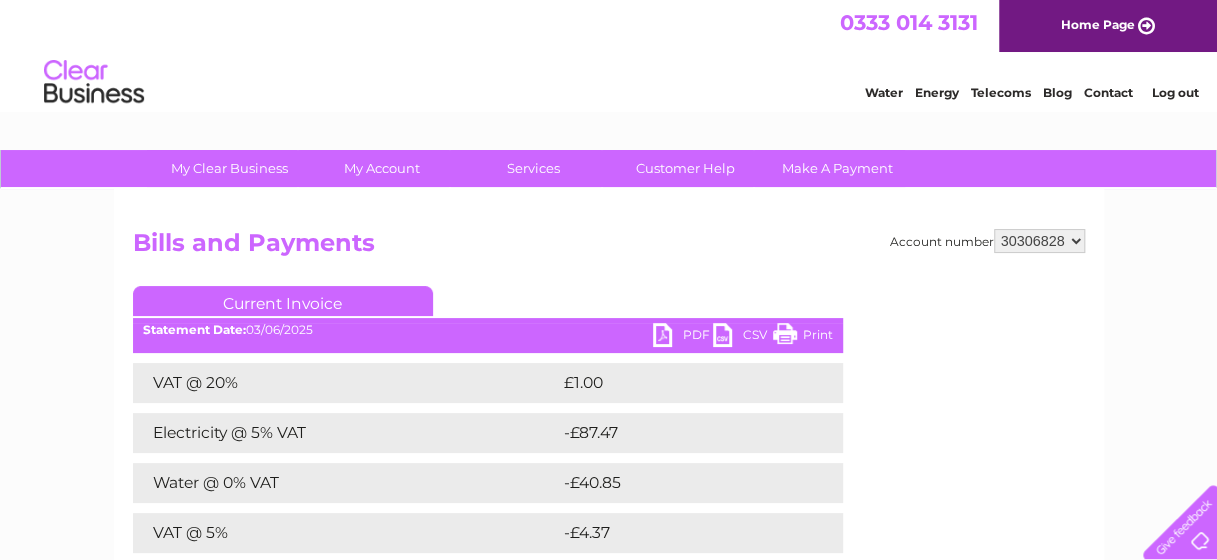 click on "PDF" at bounding box center (683, 337) 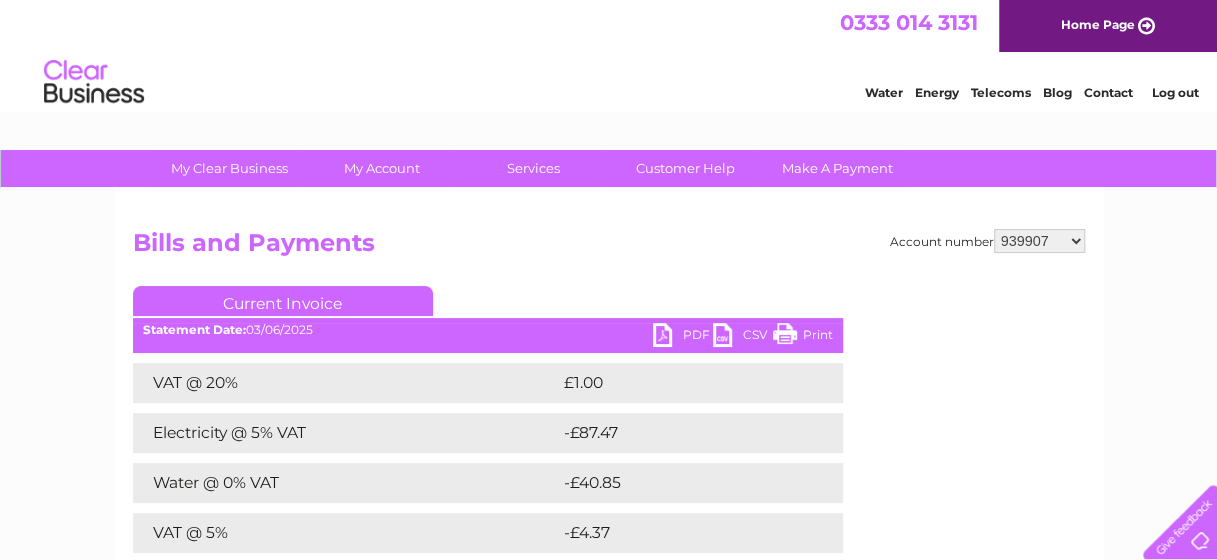 click on "939907
976406
30276649
30285037
30306828" at bounding box center (1039, 241) 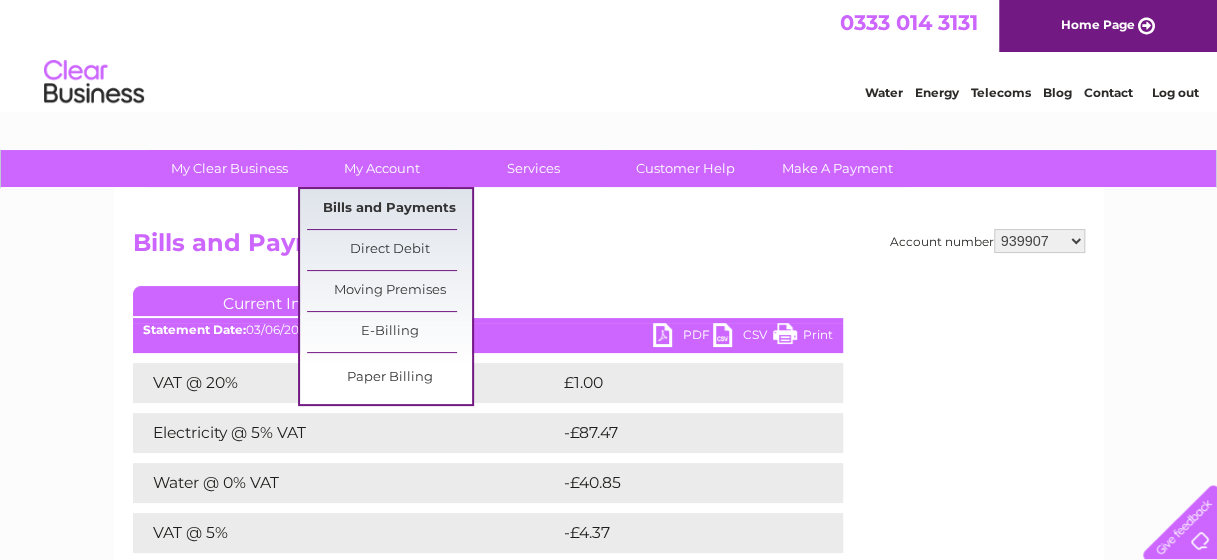 click on "Bills and Payments" at bounding box center [389, 209] 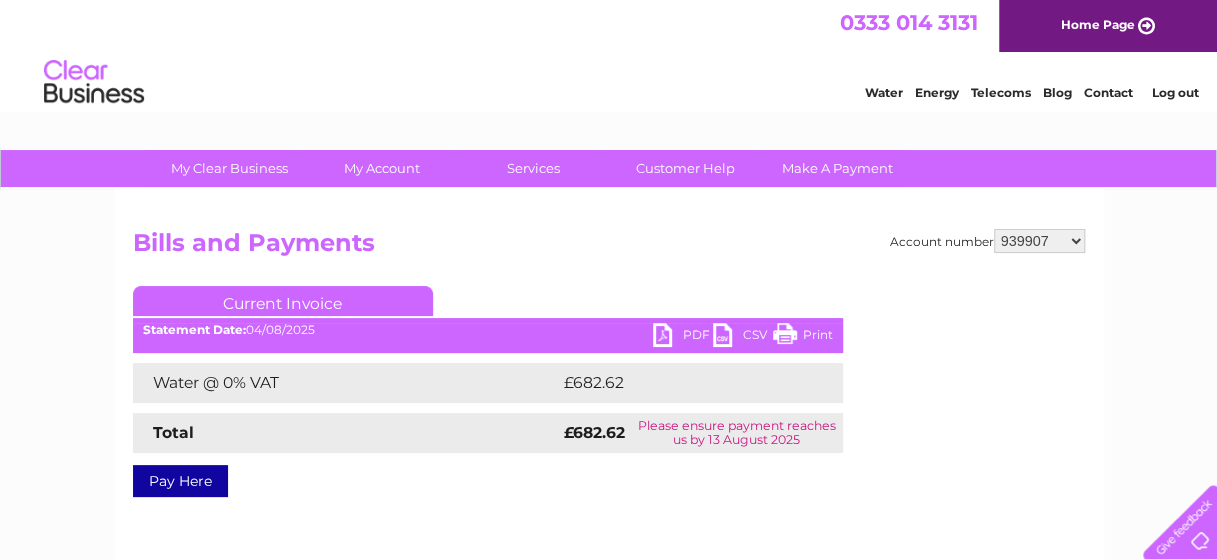 scroll, scrollTop: 0, scrollLeft: 0, axis: both 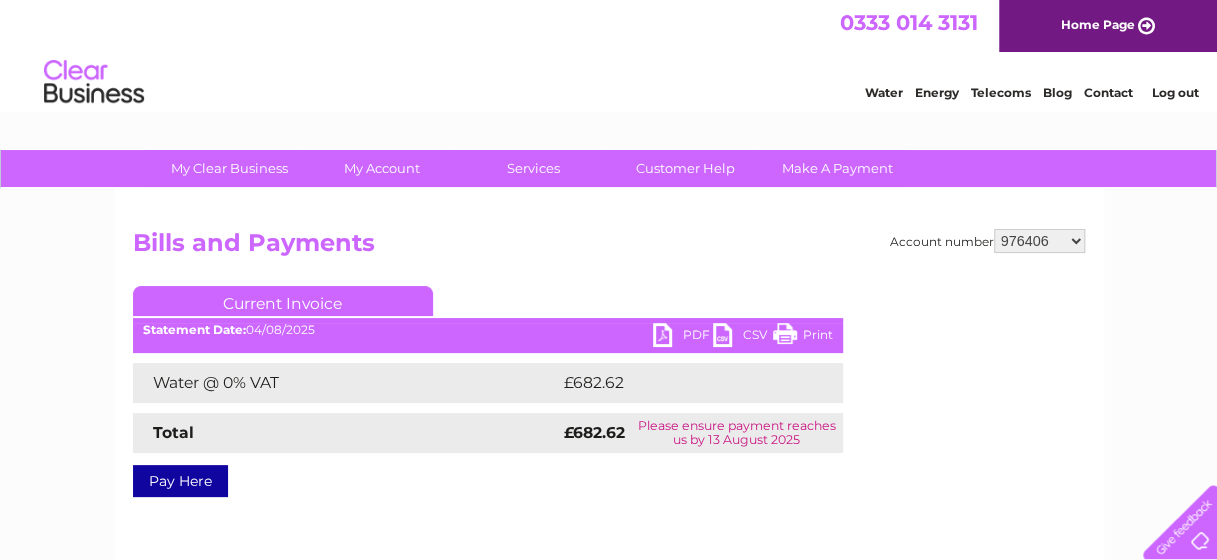 click on "939907
976406
30276649
30285037
30306828" at bounding box center (1039, 241) 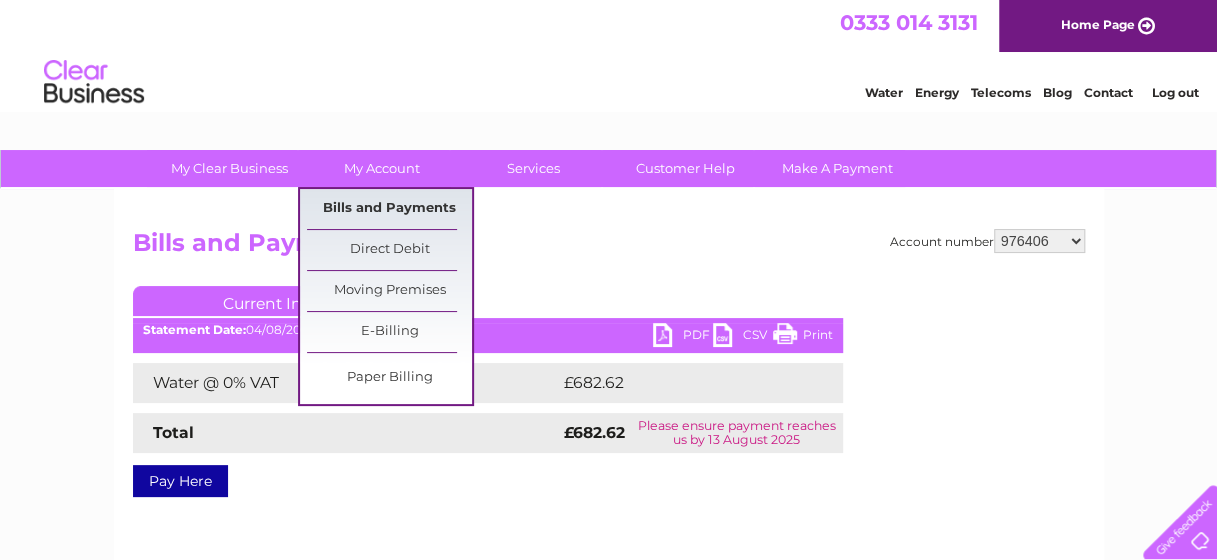 click on "Bills and Payments" at bounding box center (389, 209) 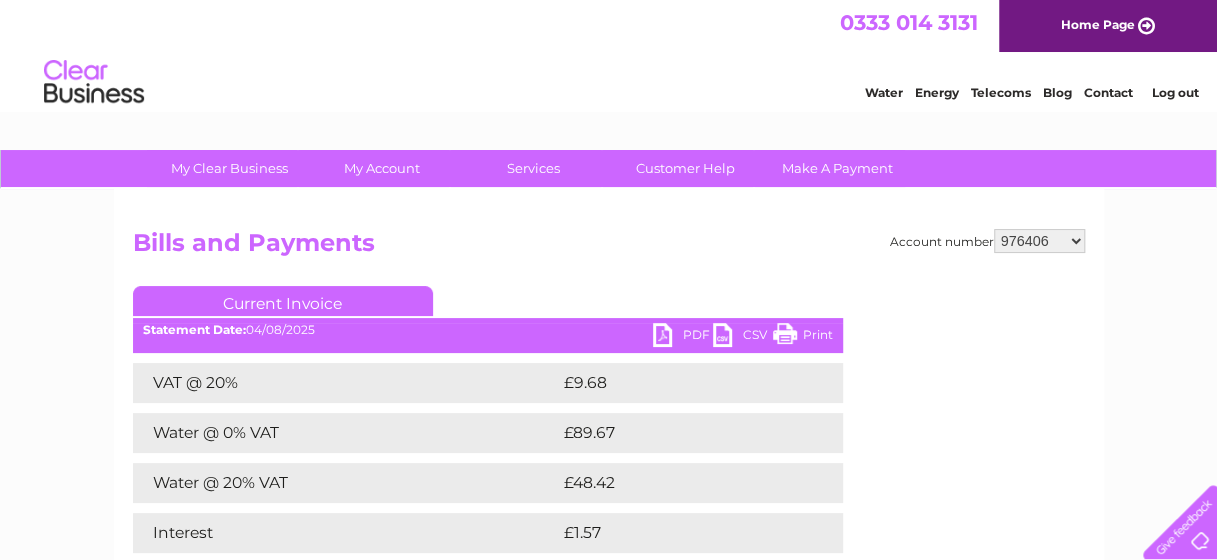 scroll, scrollTop: 0, scrollLeft: 0, axis: both 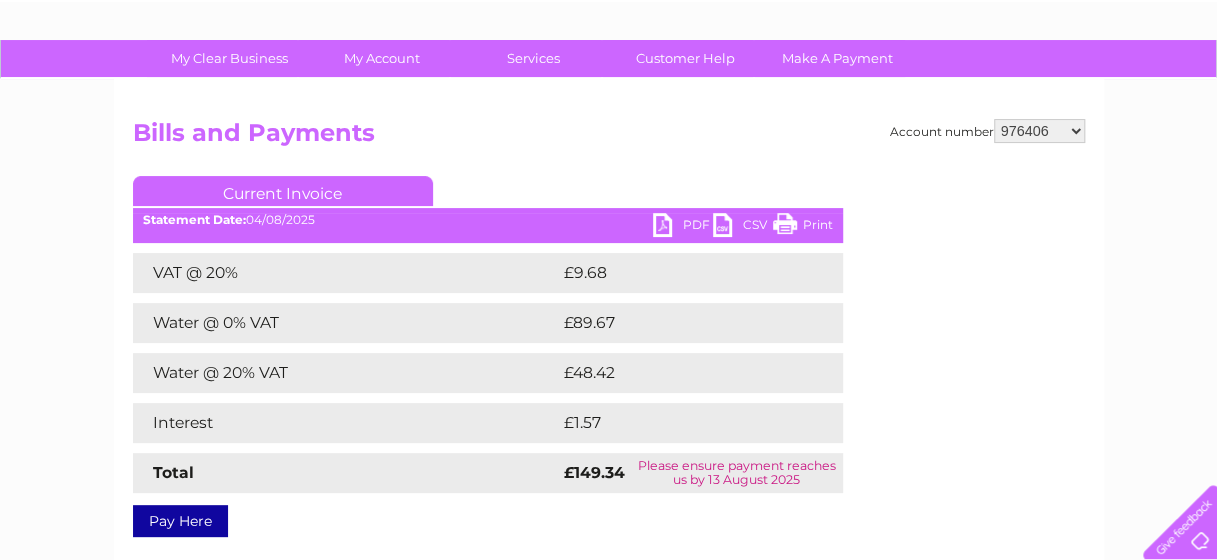 click on "PDF" at bounding box center (683, 227) 